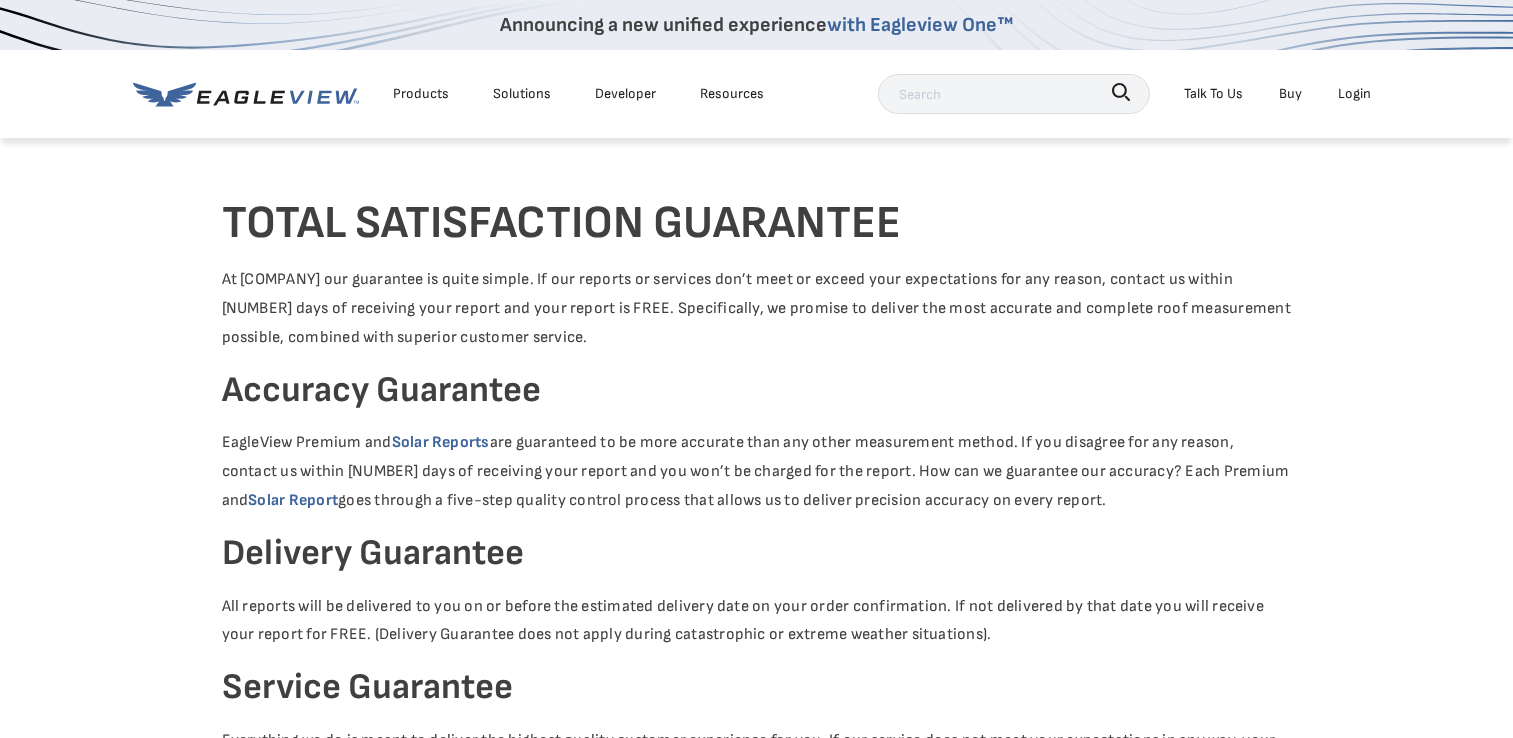 scroll, scrollTop: 0, scrollLeft: 0, axis: both 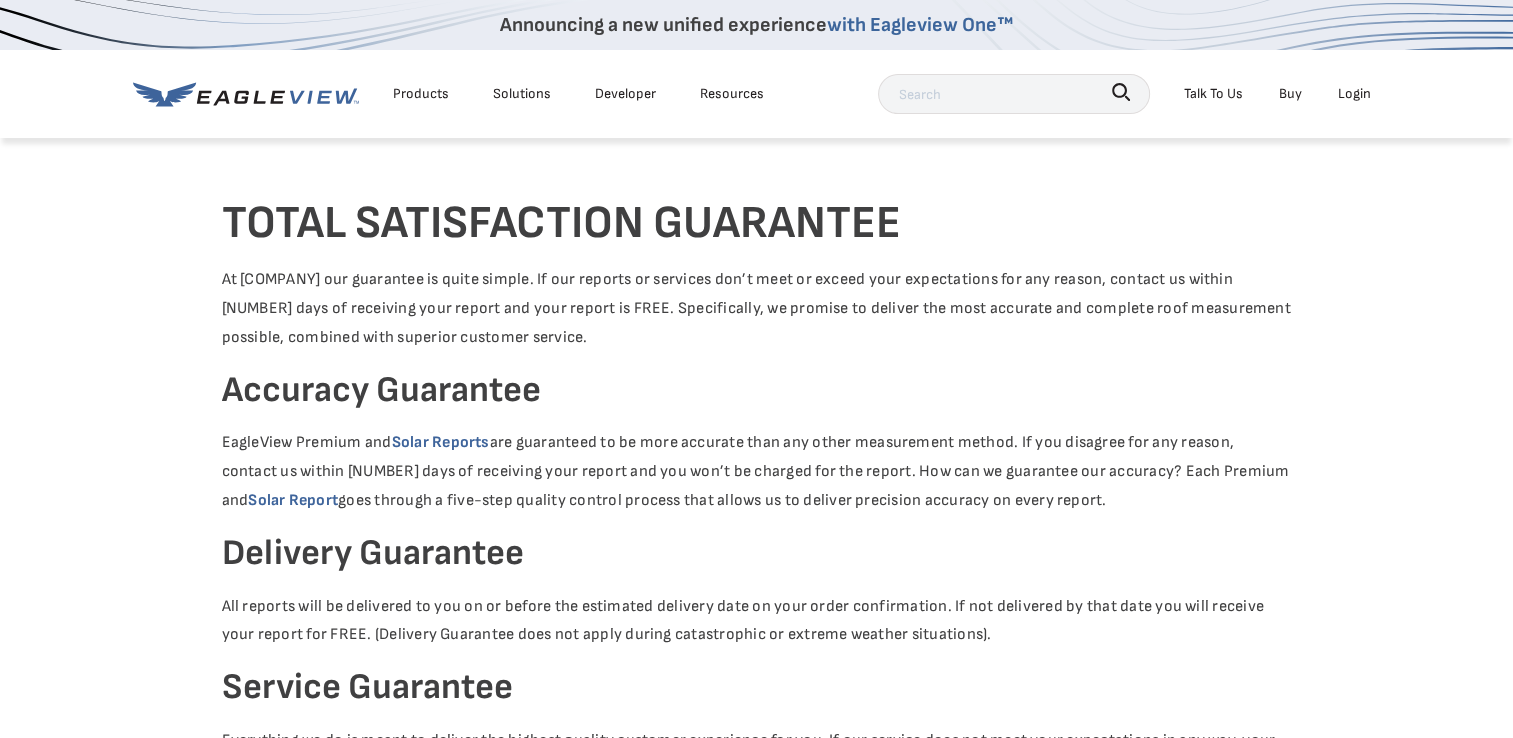 click on "Talk To Us" at bounding box center (1213, 93) 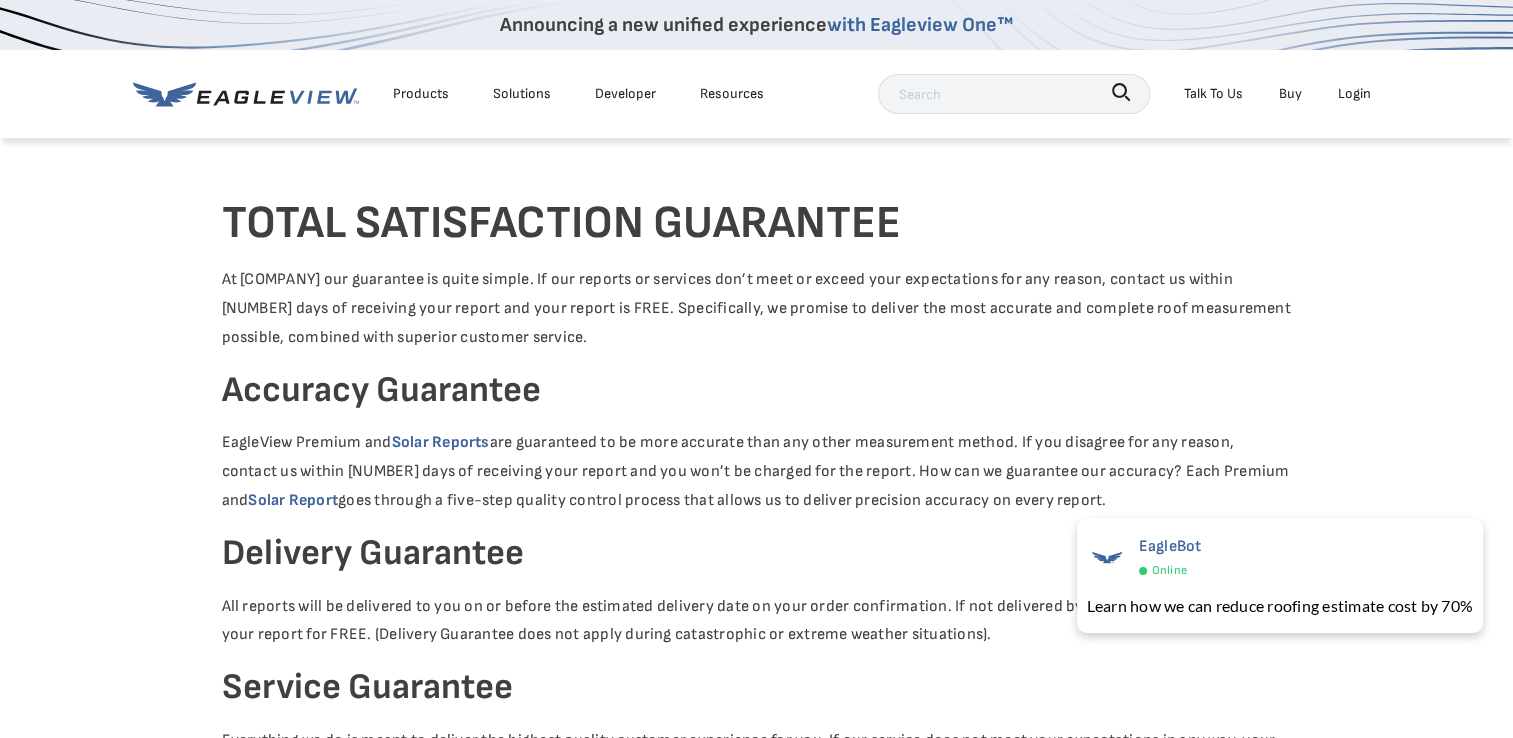 click on "Talk To Us" at bounding box center (1213, 93) 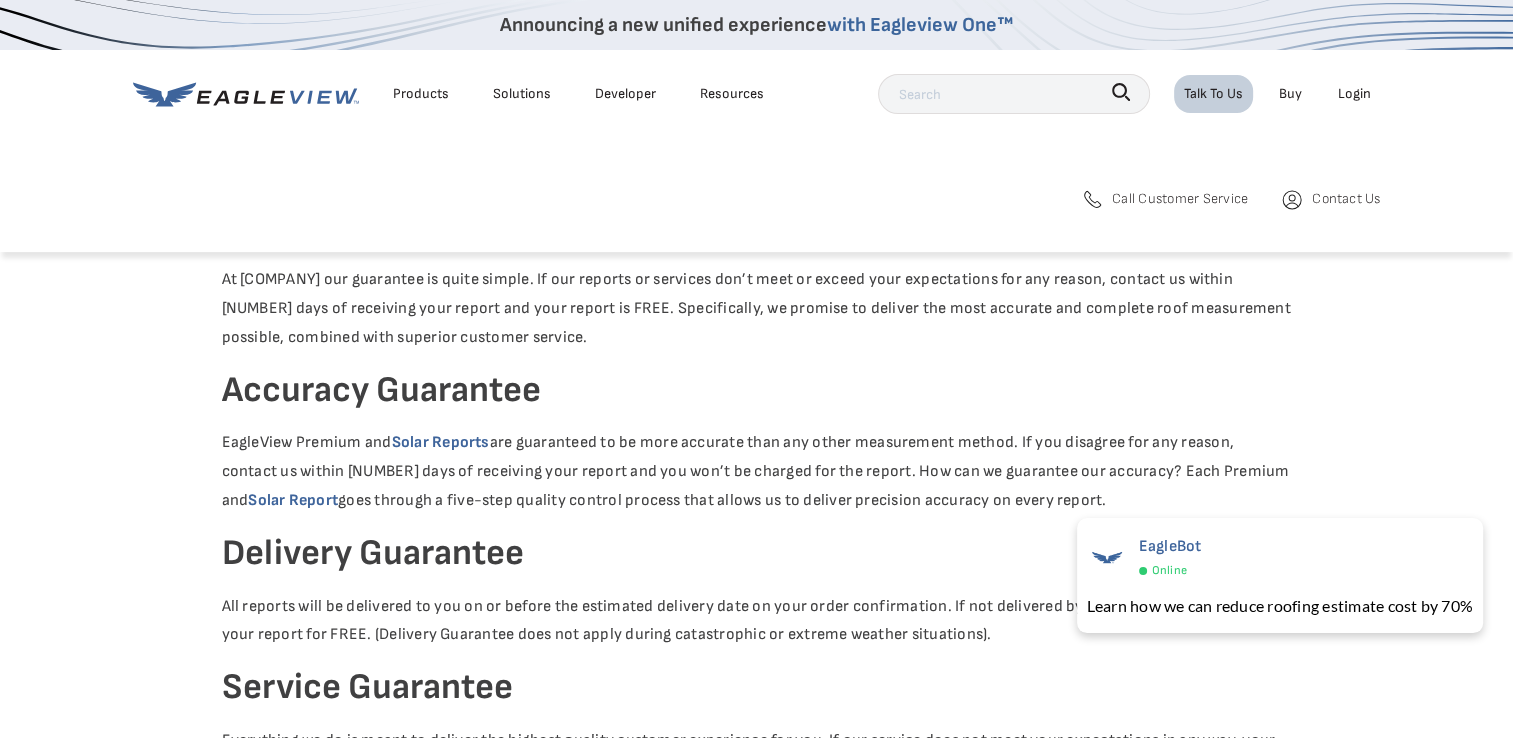 click on "Call Customer Service" at bounding box center (1180, 198) 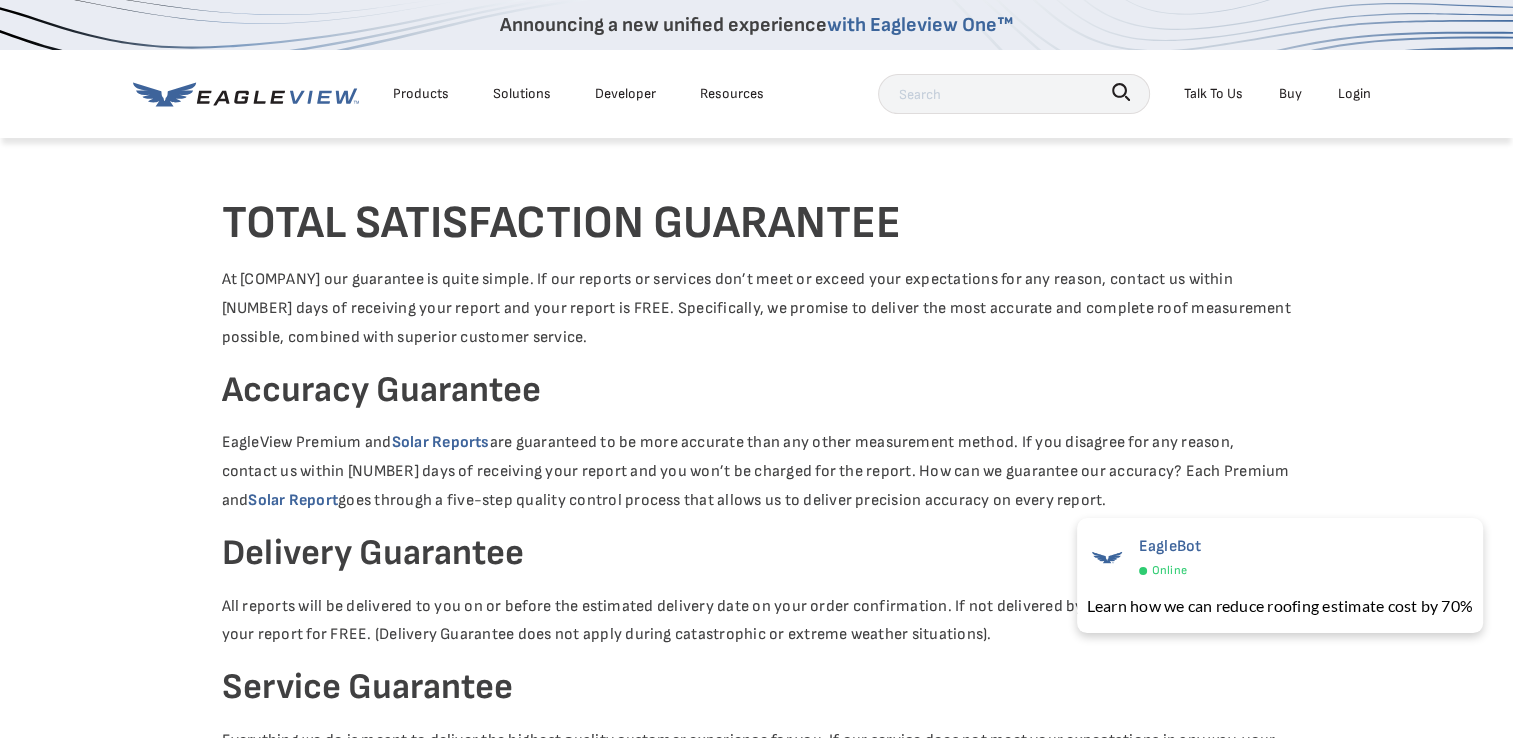 click on "Login" at bounding box center (1354, 93) 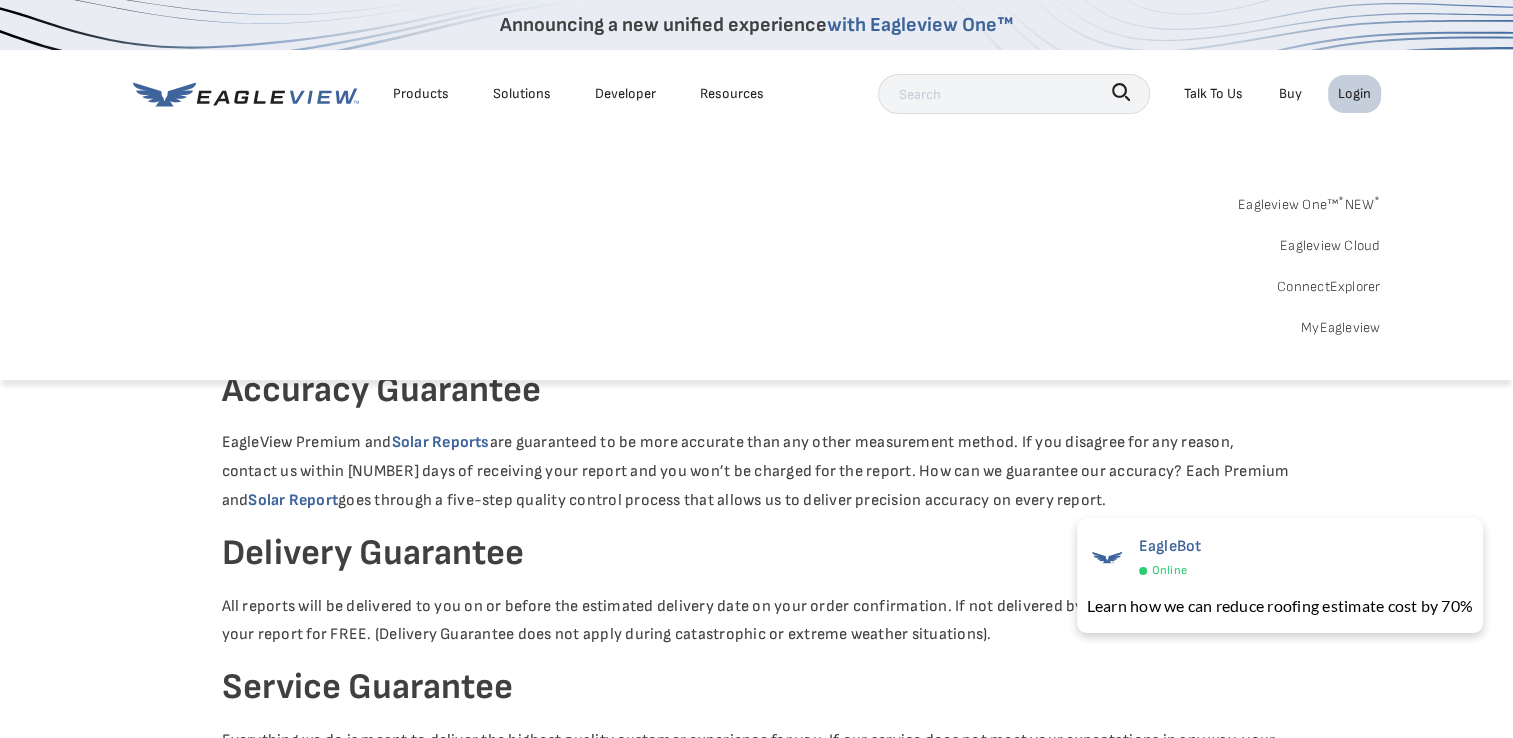 click on "MyEagleview" at bounding box center (1341, 327) 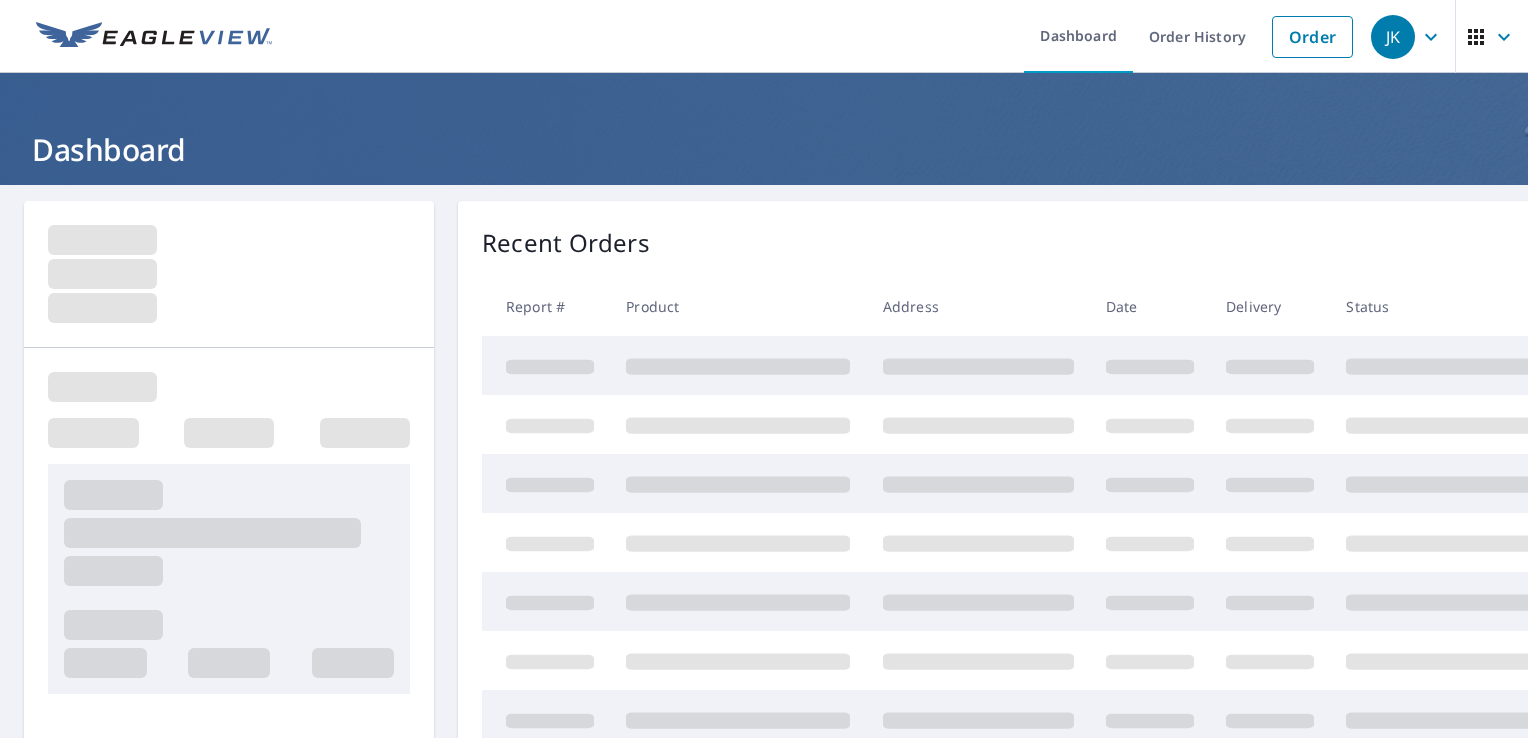 scroll, scrollTop: 0, scrollLeft: 0, axis: both 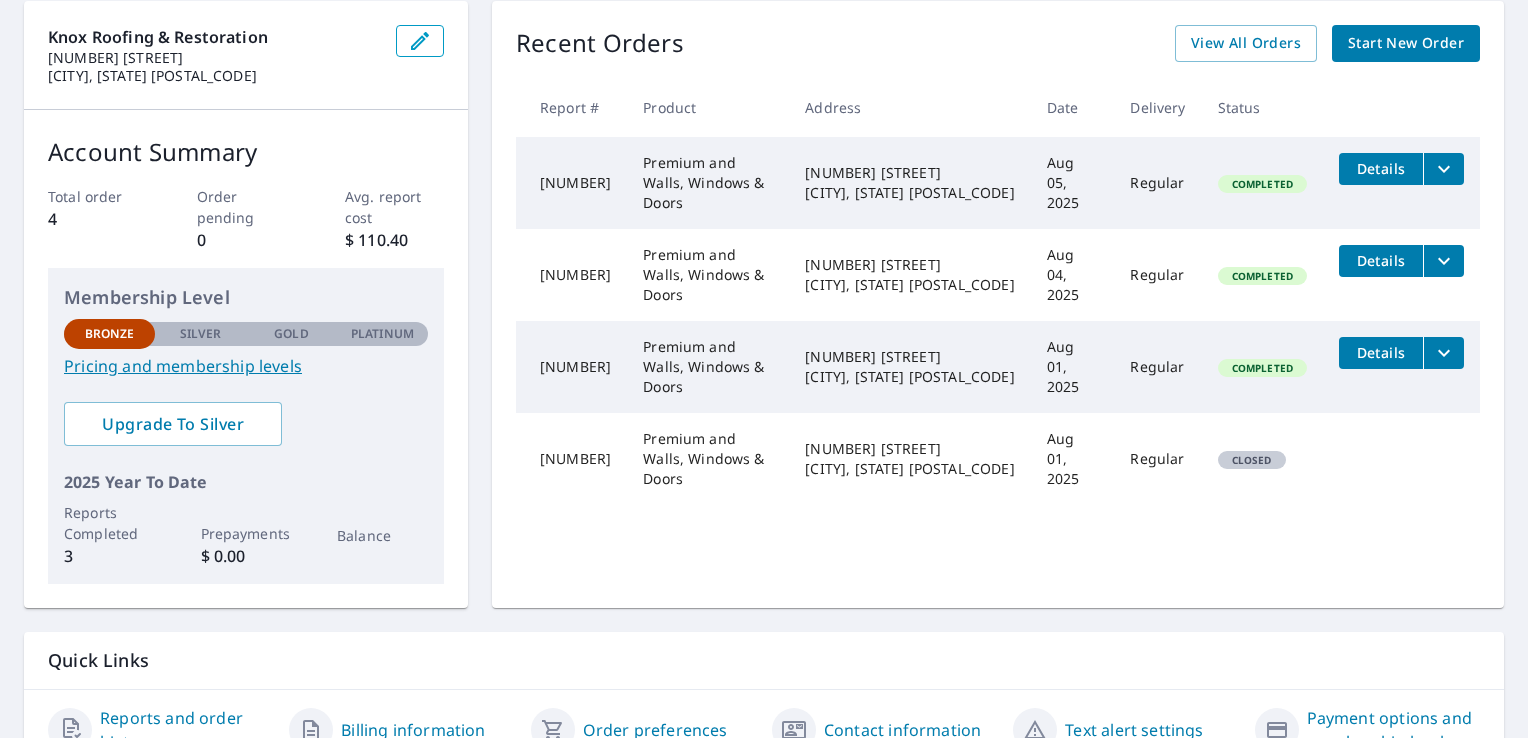 click 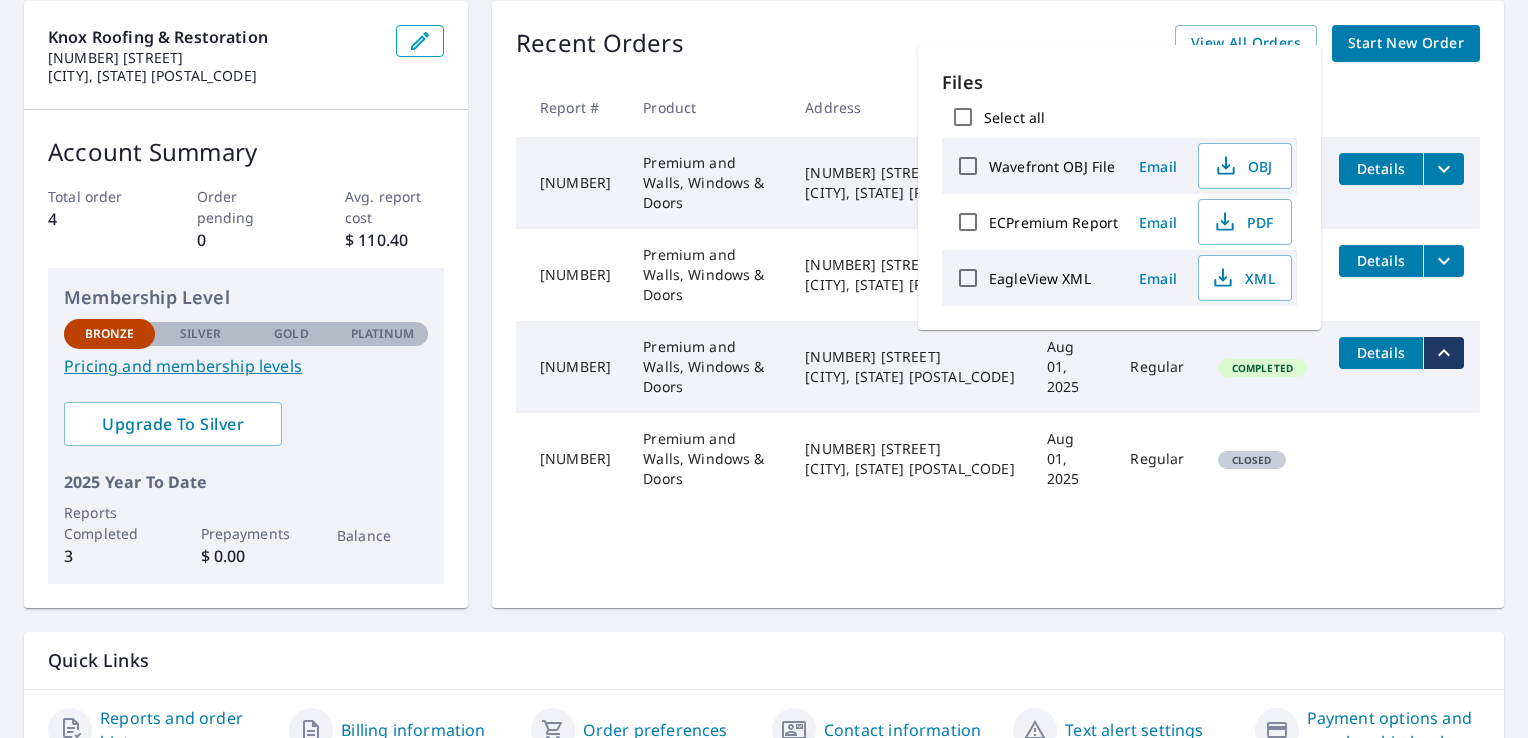 click on "Recent Orders View All Orders Start New Order Report # Product Address Date Delivery Status 66788939 Premium and Walls, Windows & Doors 42 Wild Rye Court
O'Fallon, MO 63368 Aug 05, 2025 Regular Completed Details 66775061 Premium and Walls, Windows & Doors 530 Sandra Way
Winfield, MO 63389 Aug 04, 2025 Regular Completed Details 66738129 Premium and Walls, Windows & Doors 8936 Chasebury Terrace
St. Louis, MO 63123 Aug 01, 2025 Regular Completed Details 66738127 Premium and Walls, Windows & Doors 8936 Chasebury Terrace
St. Louis, MO 63123 Aug 01, 2025 Regular Closed" at bounding box center (998, 304) 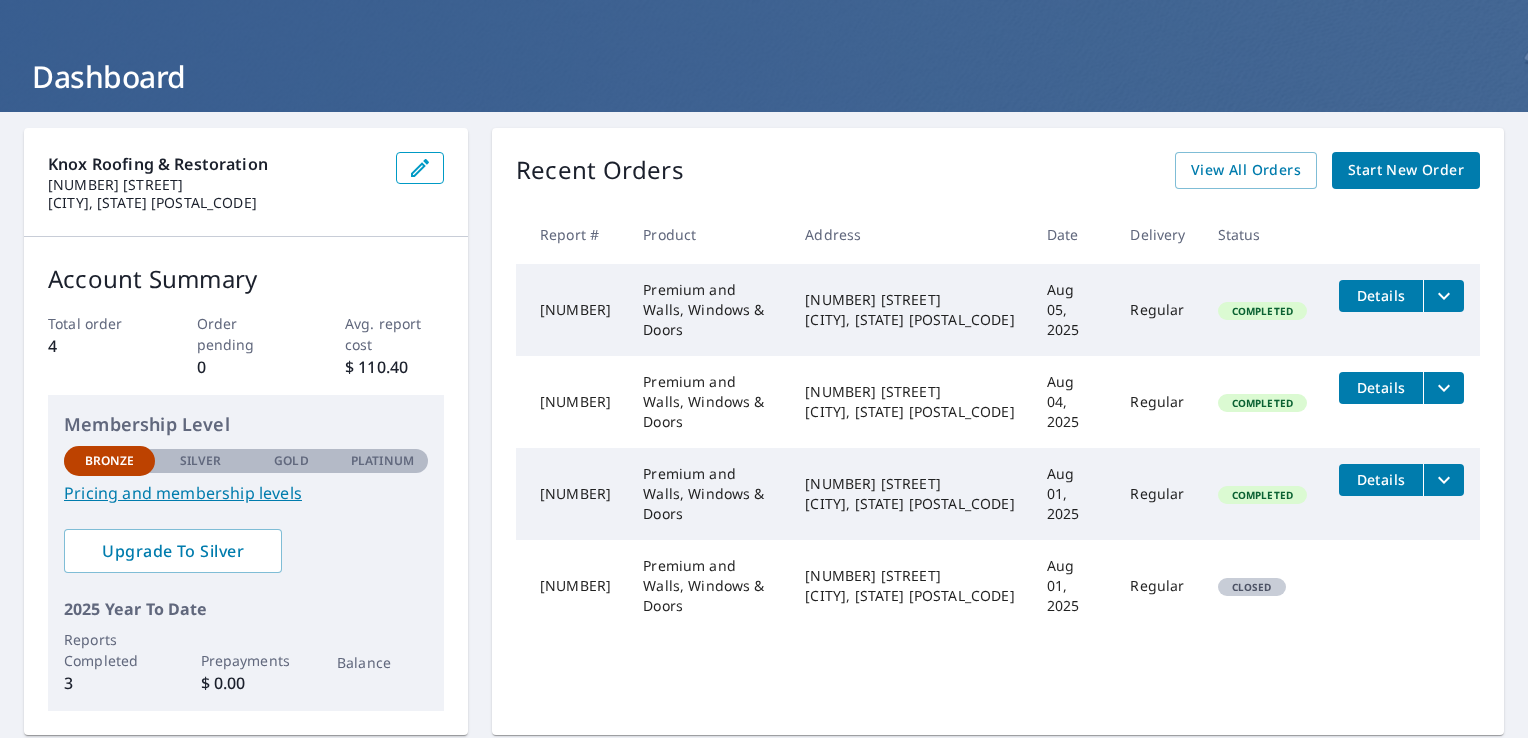 scroll, scrollTop: 0, scrollLeft: 0, axis: both 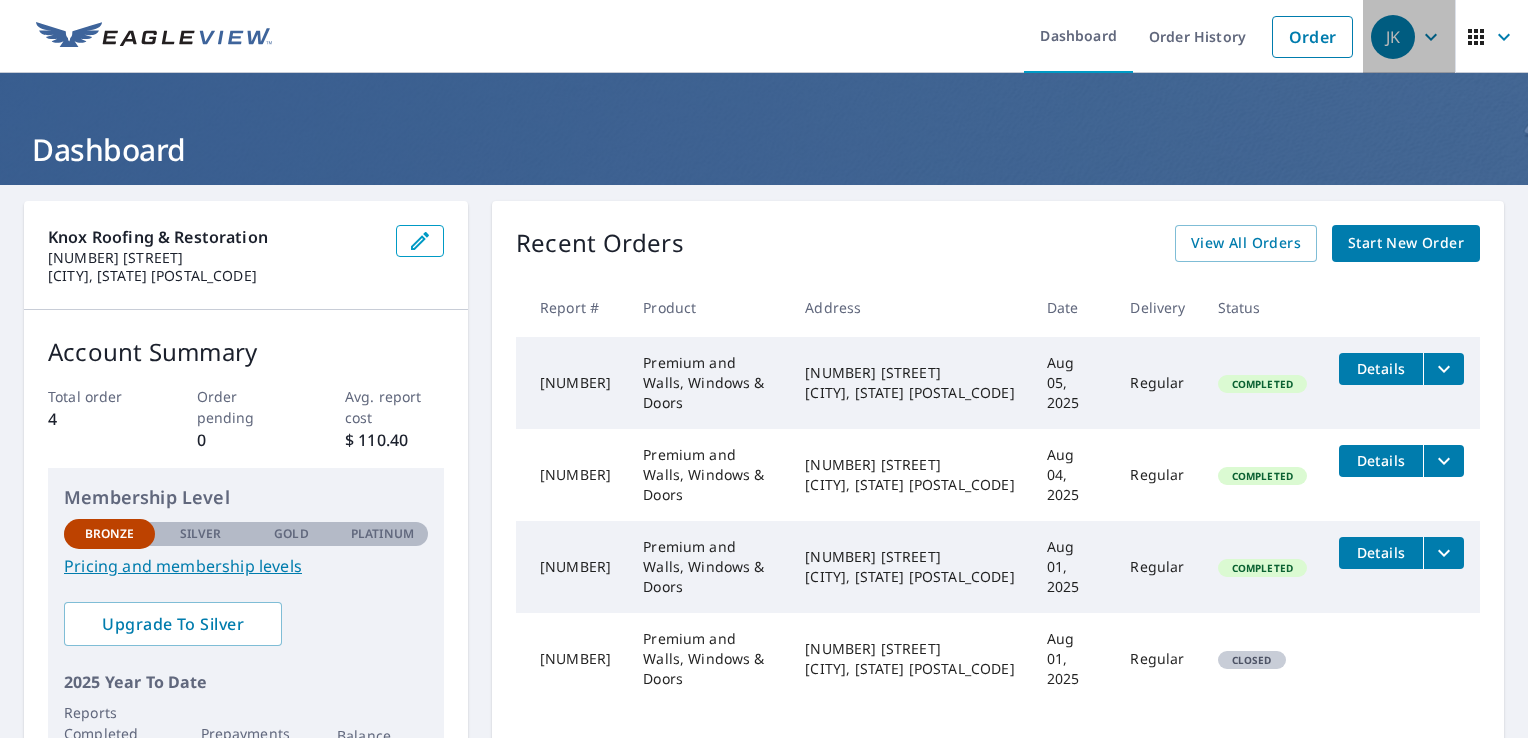click on "JK" at bounding box center (1409, 37) 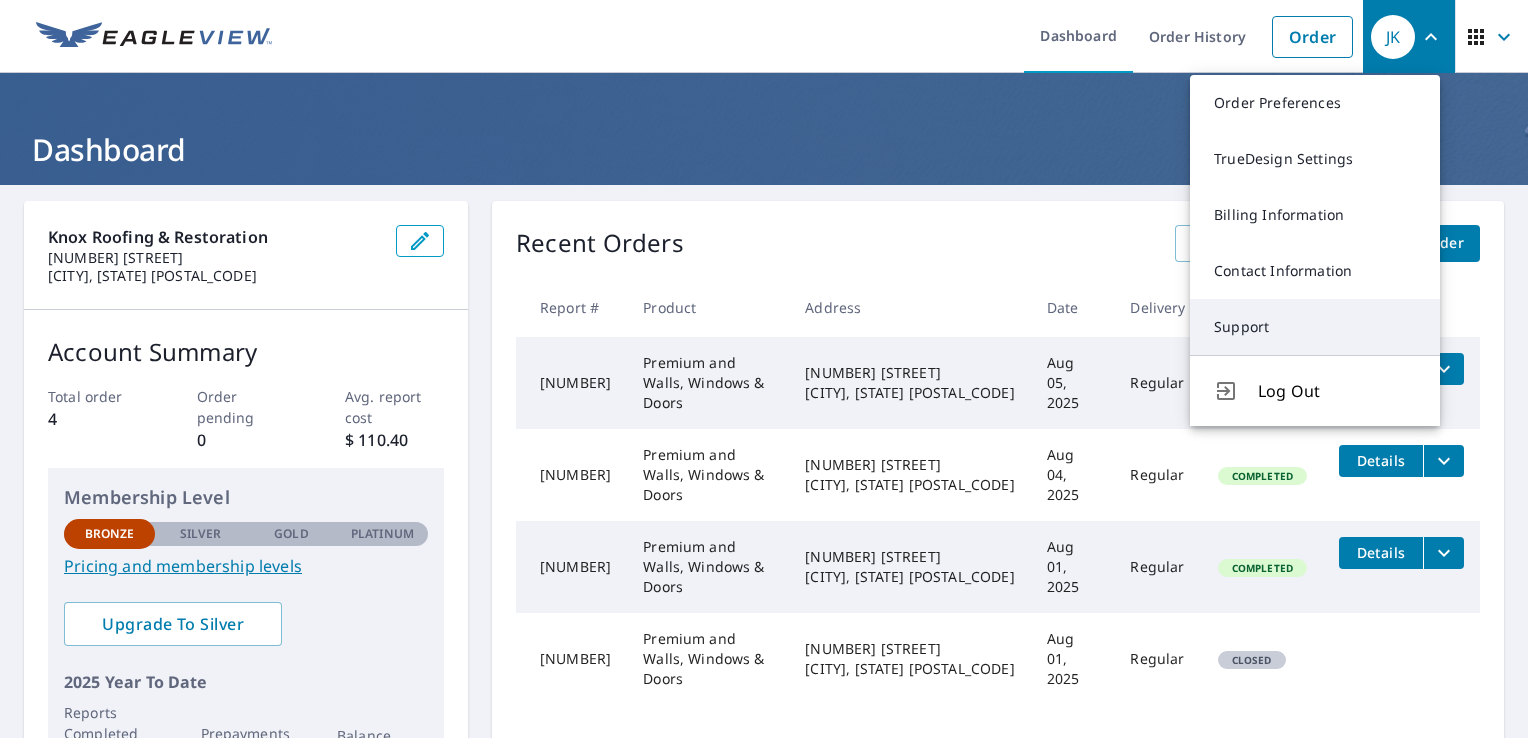 click on "Support" at bounding box center [1315, 327] 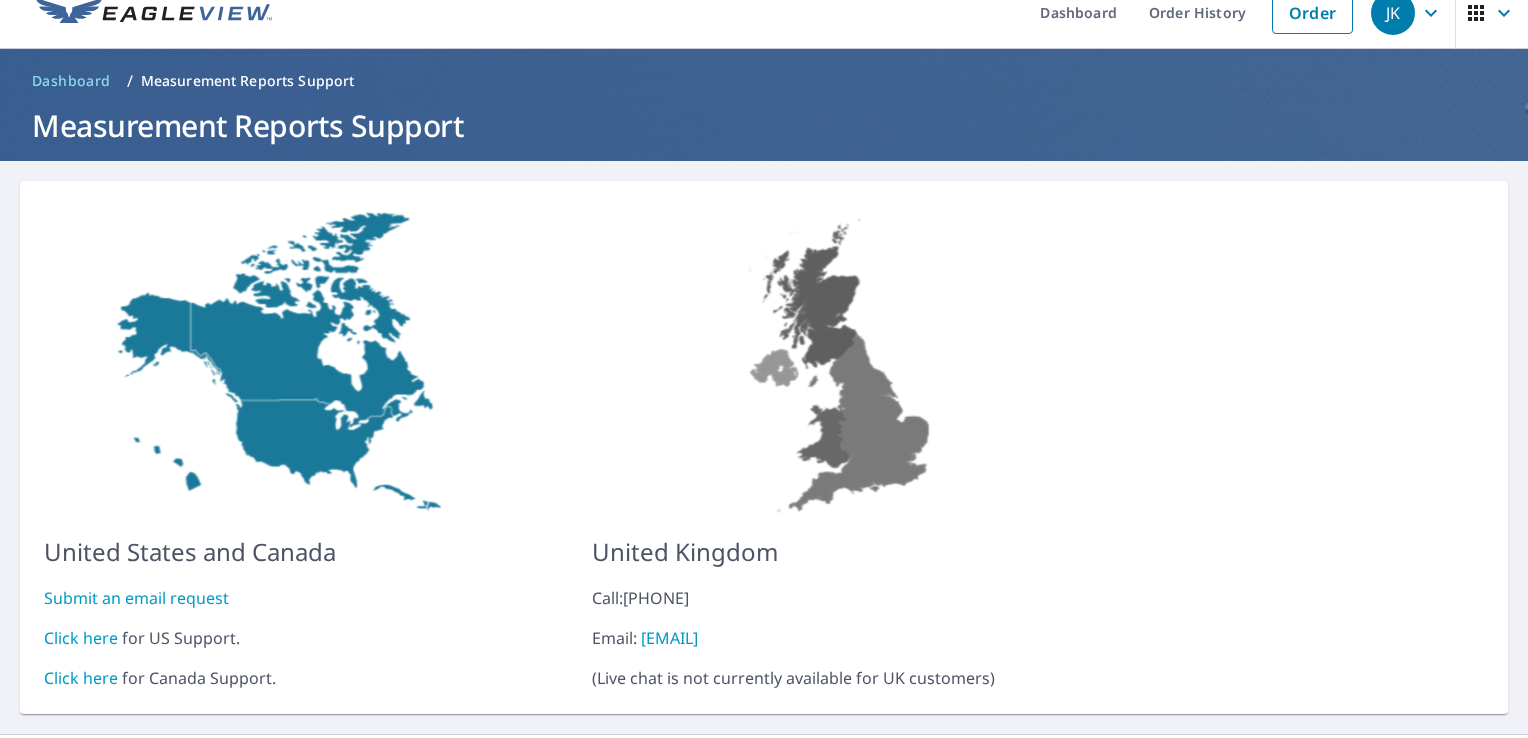 scroll, scrollTop: 0, scrollLeft: 0, axis: both 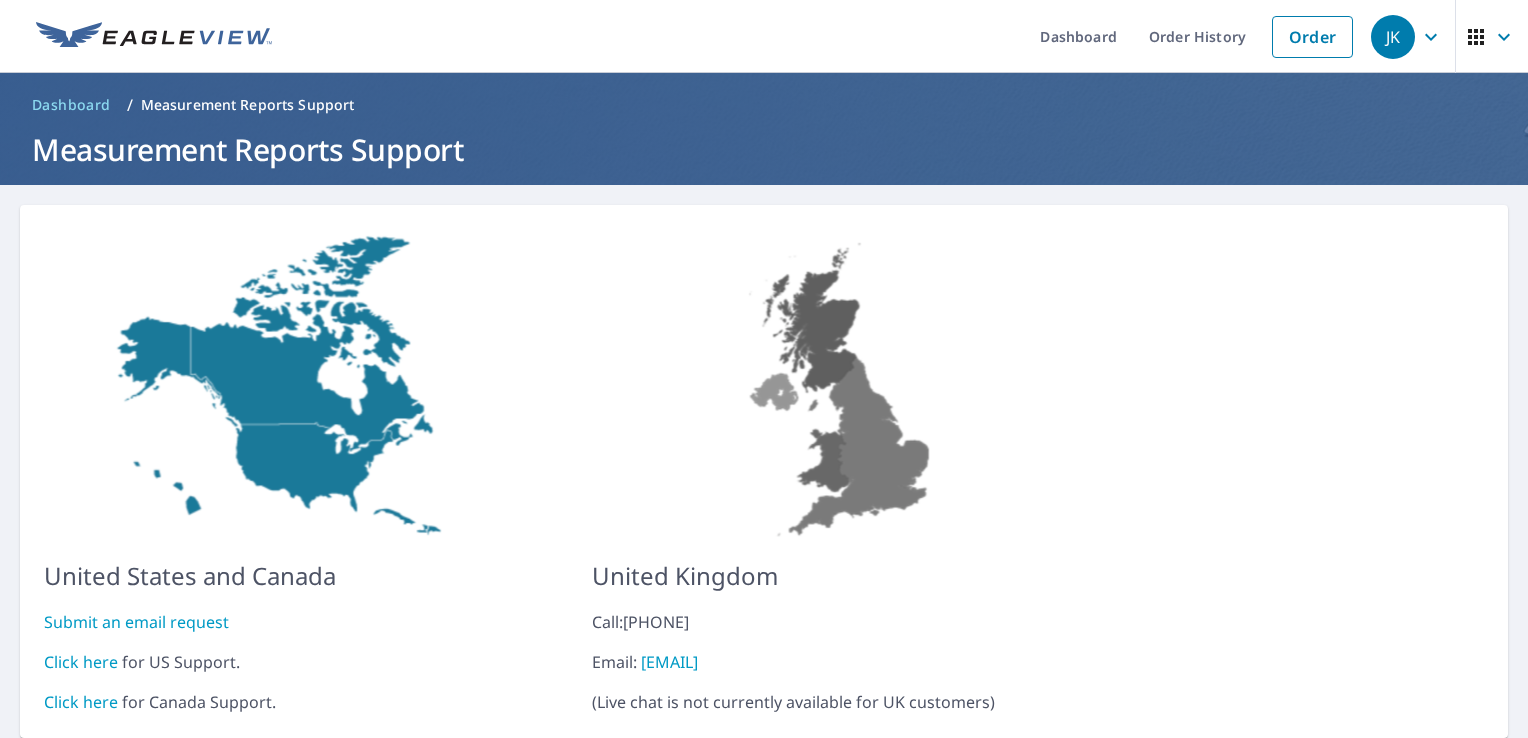 click on "United States and Canada Submit an email request Click here   for US Support. Click here   for Canada Support. United Kingdom   Call: 0-800-069-8405 Email:   ukcustomerservice@eagleview.com ( Live chat is not currently available for UK customers )" at bounding box center (764, 471) 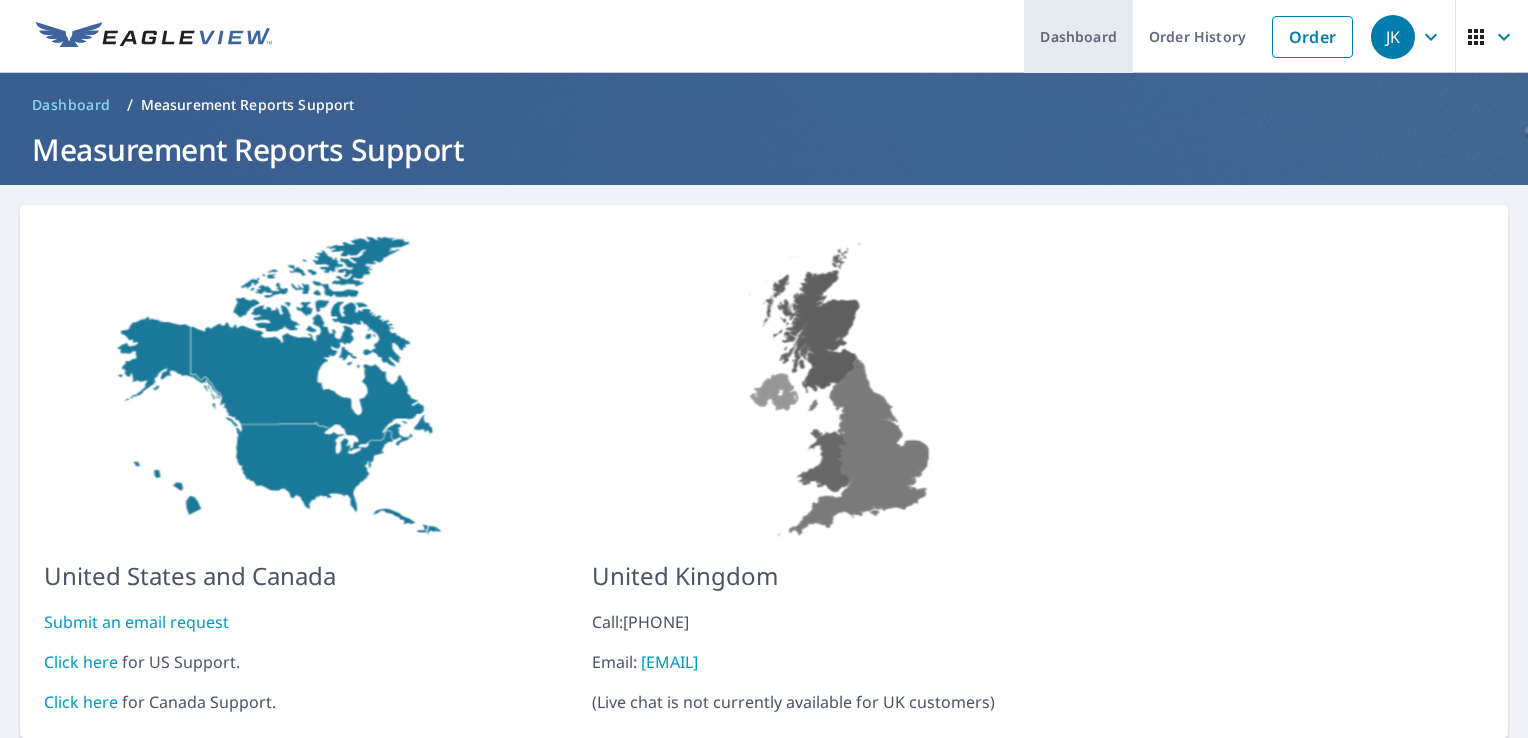 click on "Dashboard" at bounding box center (1078, 36) 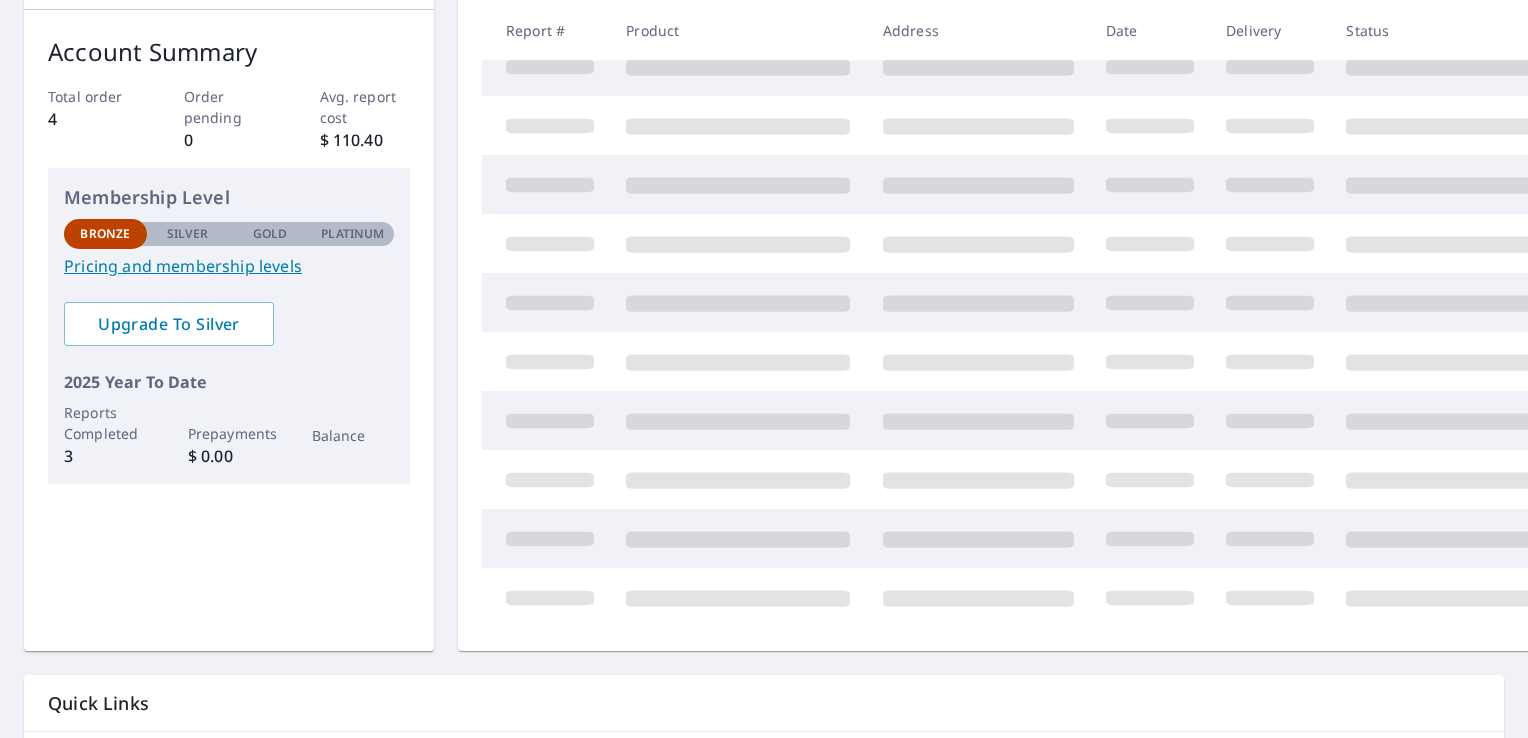 scroll, scrollTop: 297, scrollLeft: 0, axis: vertical 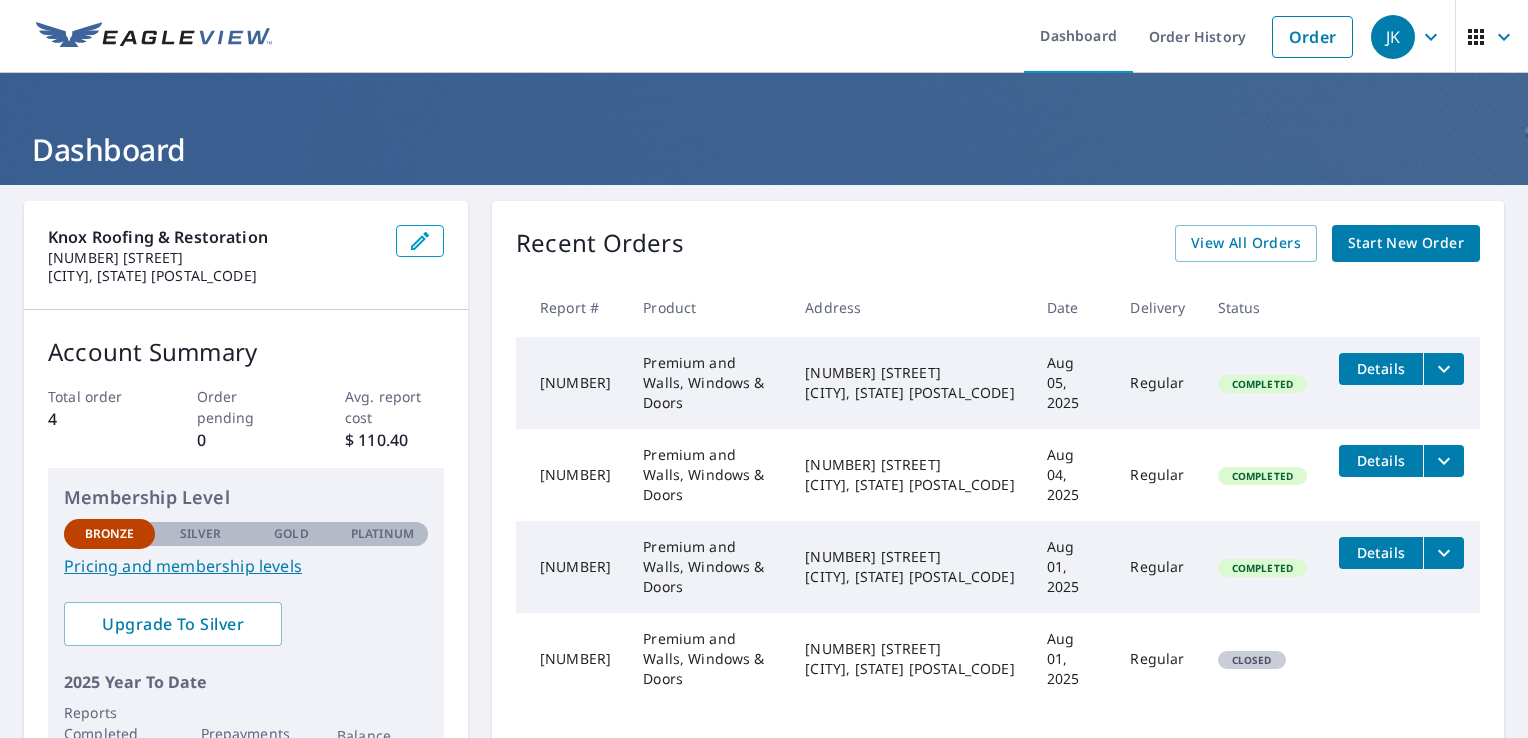 click 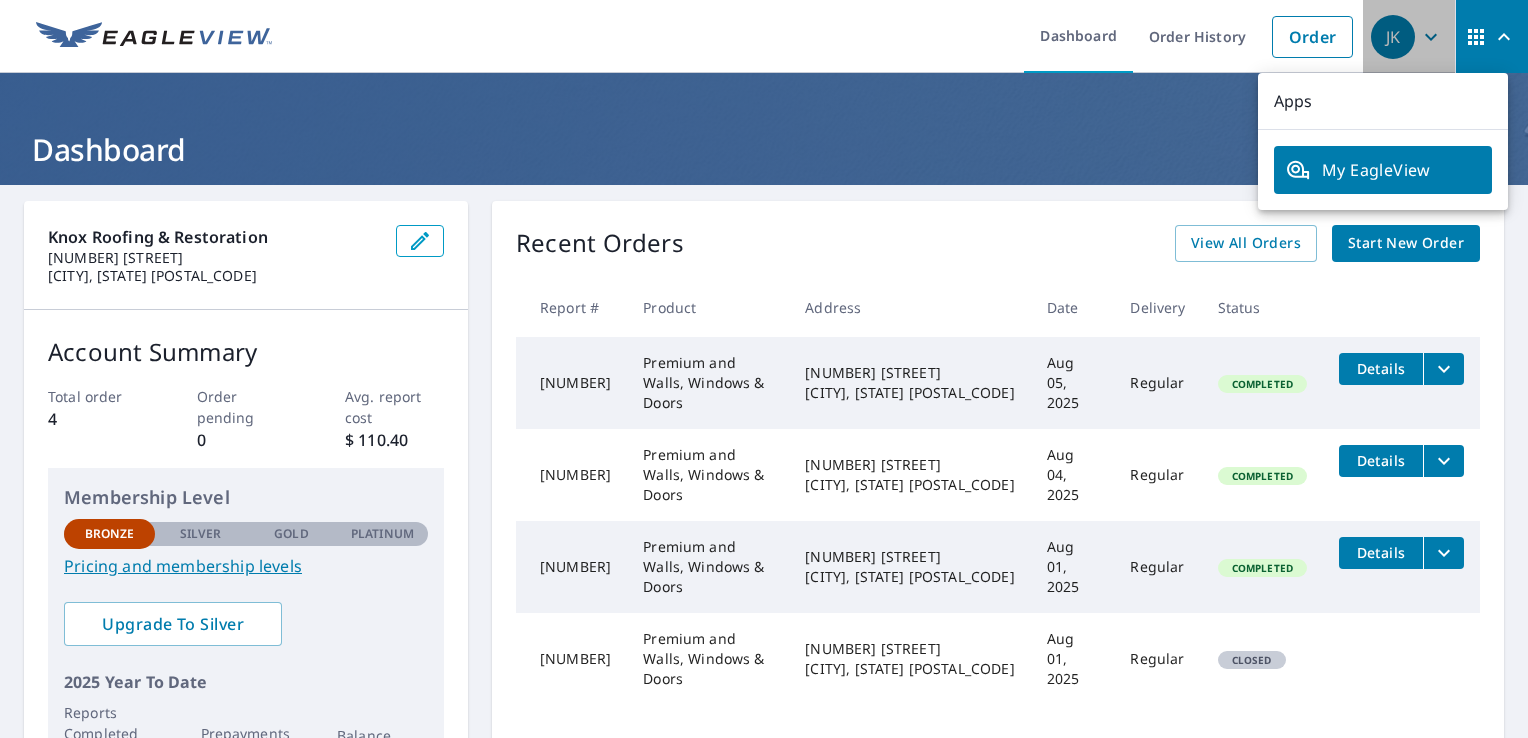 drag, startPoint x: 1400, startPoint y: 31, endPoint x: 1402, endPoint y: 41, distance: 10.198039 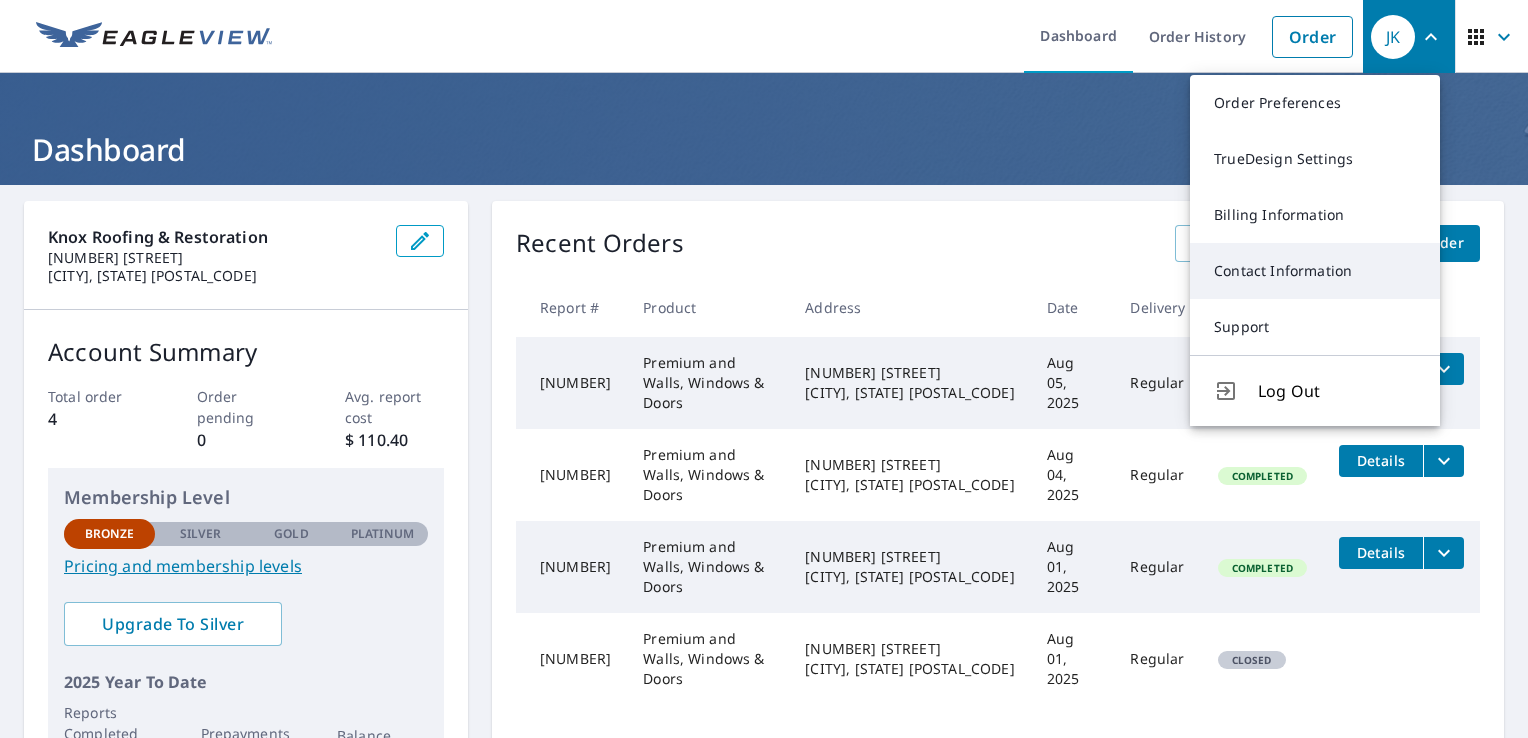click on "Contact Information" at bounding box center (1315, 271) 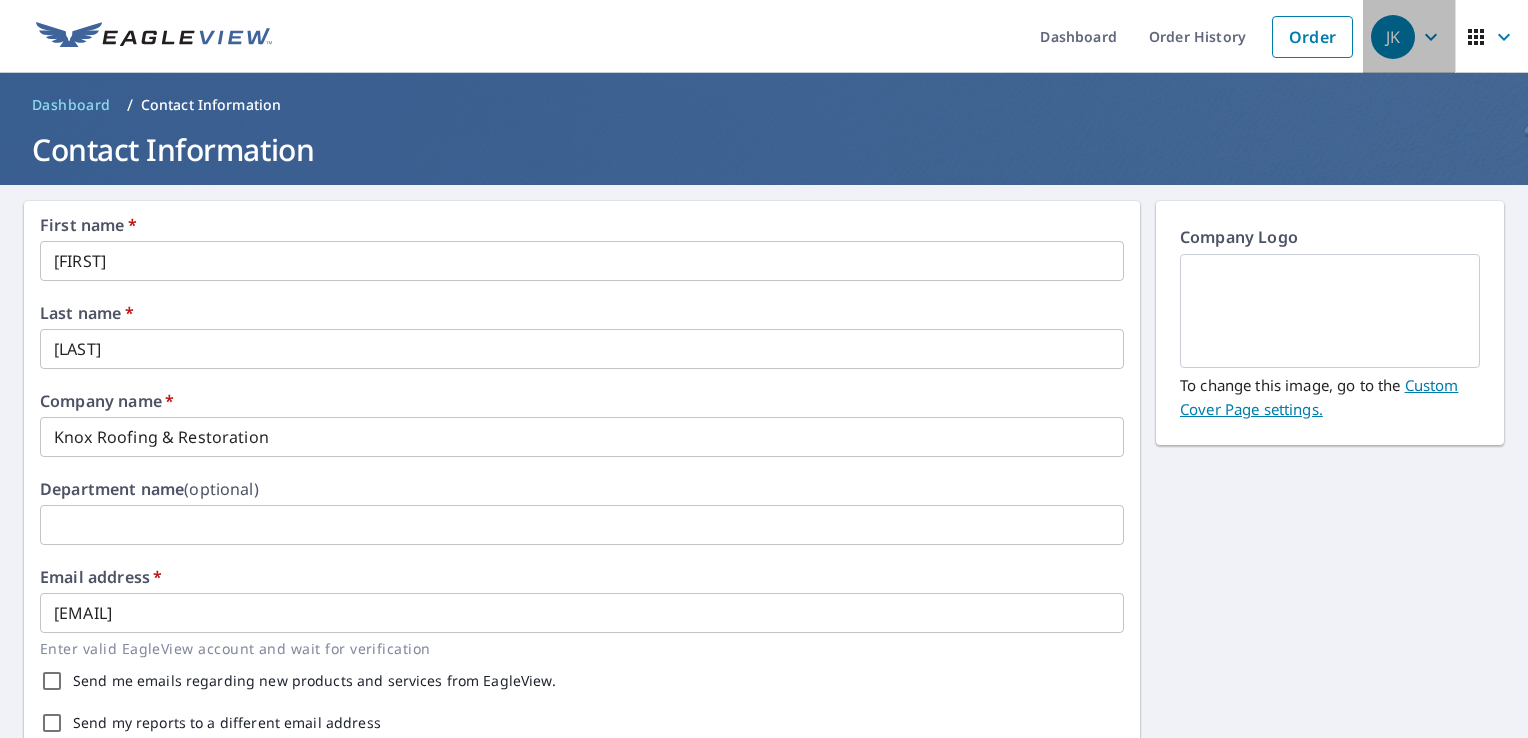 click 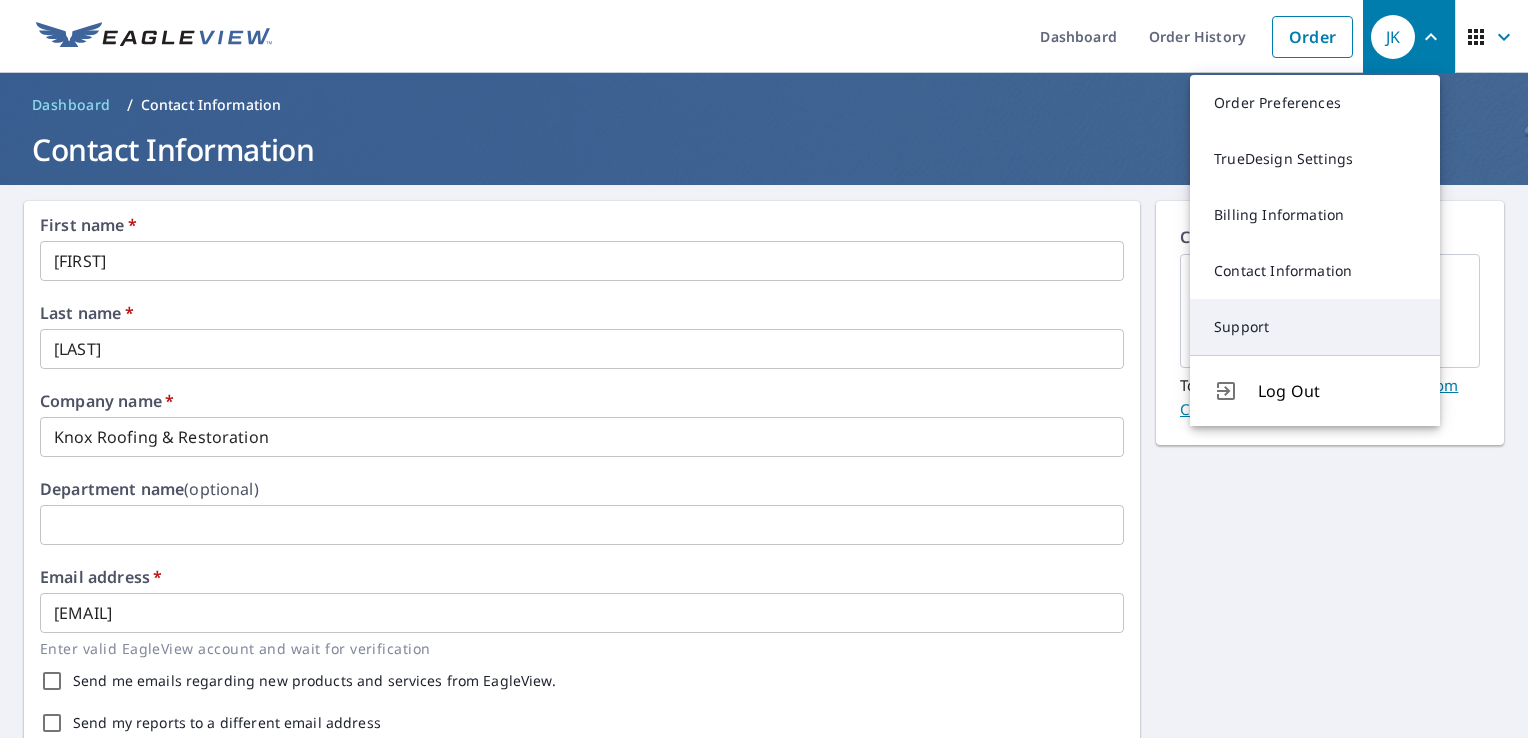 click on "Support" at bounding box center (1315, 327) 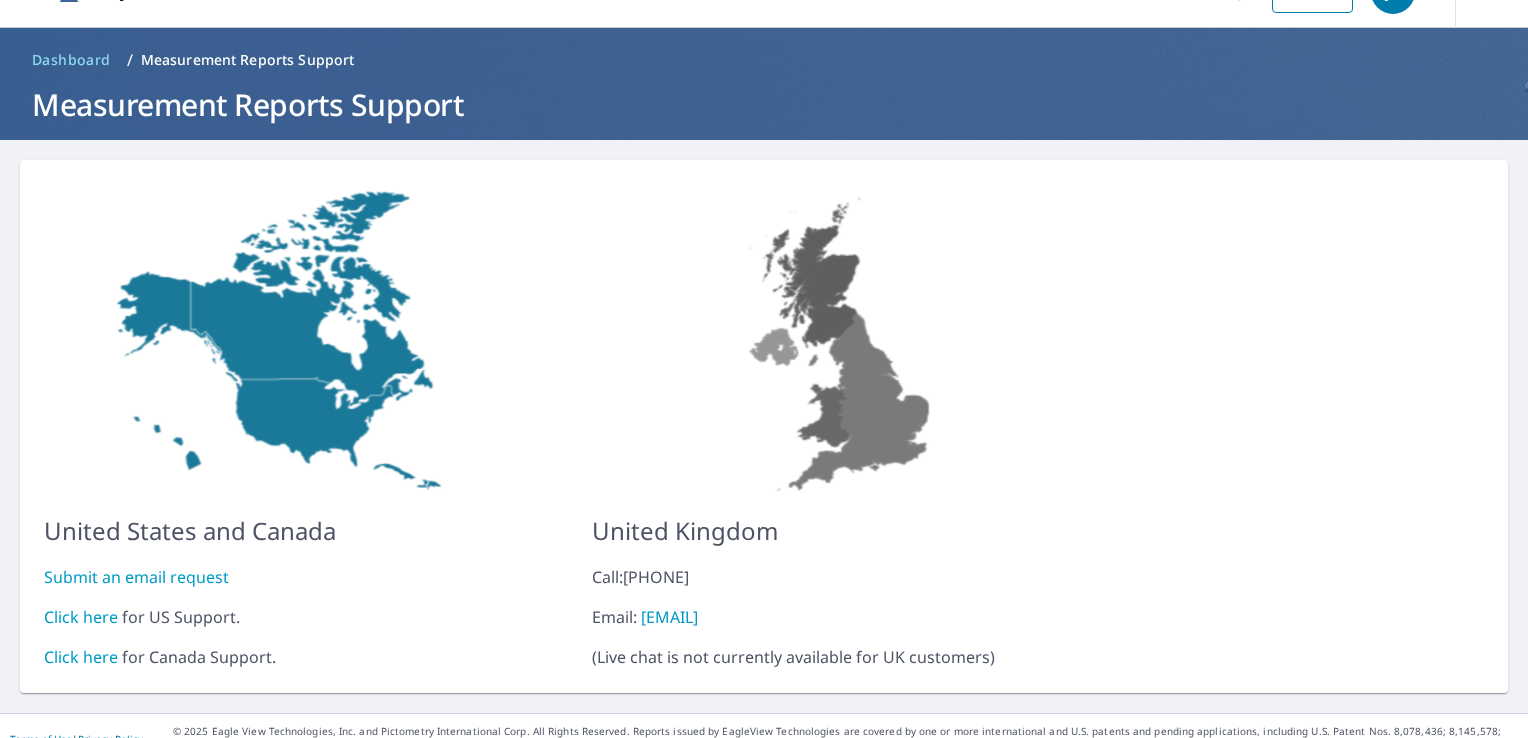 scroll, scrollTop: 70, scrollLeft: 0, axis: vertical 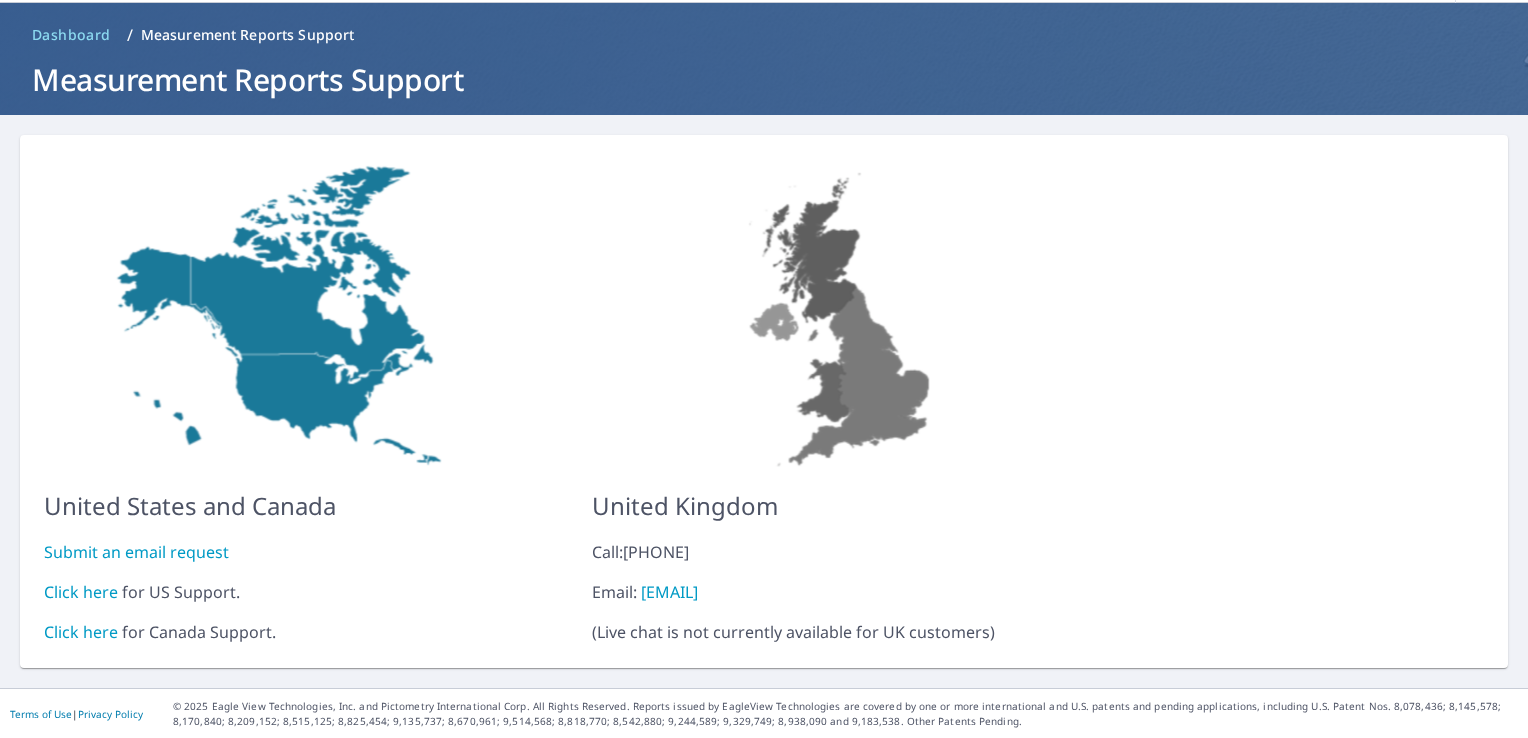 click on "Click here" at bounding box center [81, 592] 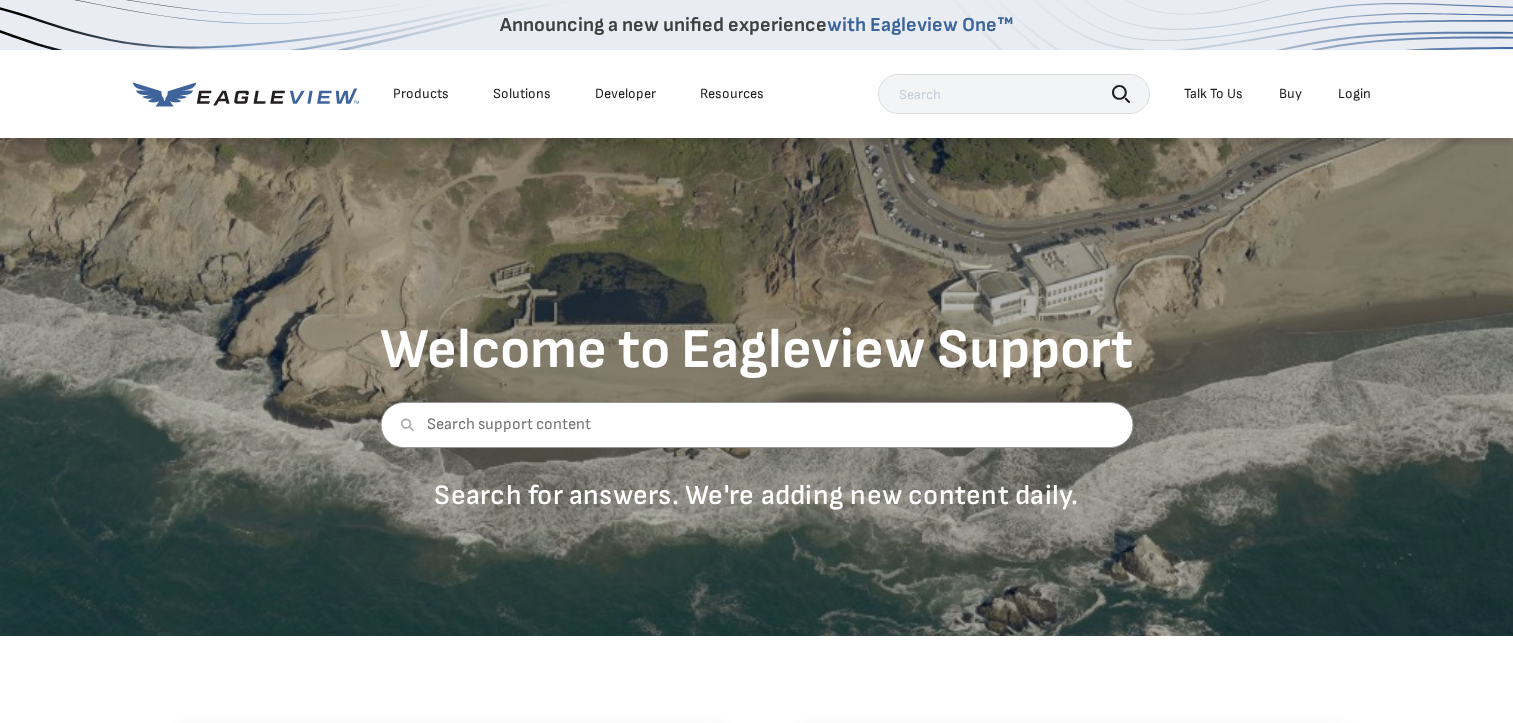 scroll, scrollTop: 0, scrollLeft: 0, axis: both 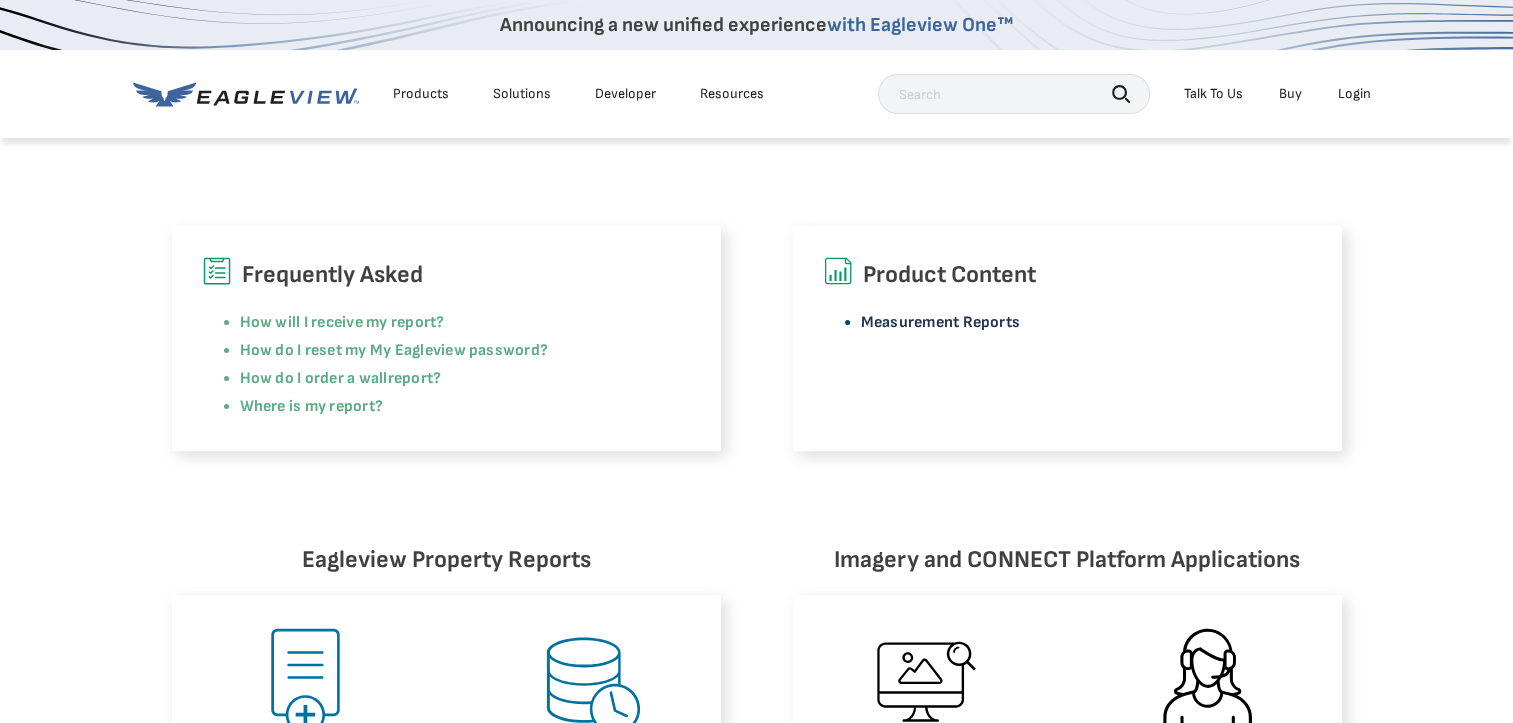click on "Measurement Reports" at bounding box center [941, 322] 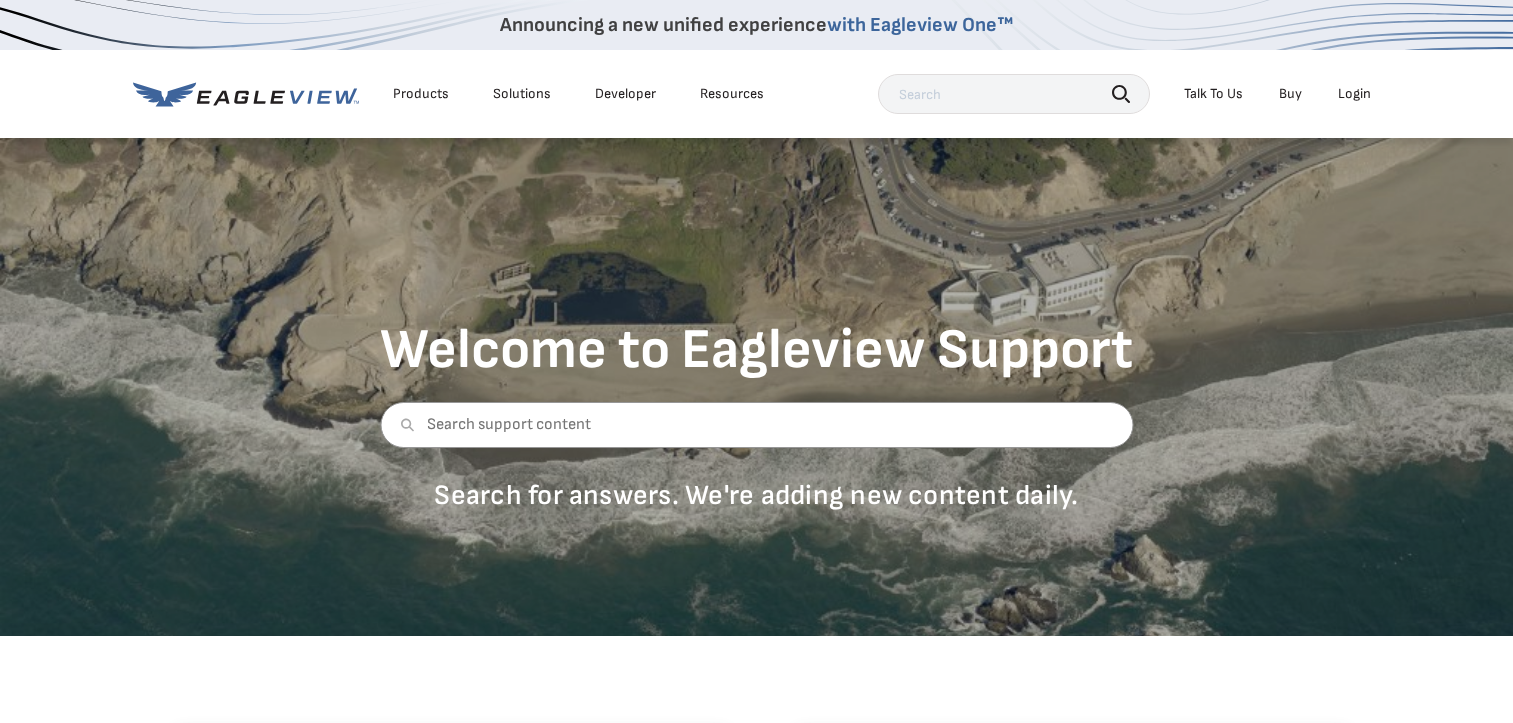 scroll, scrollTop: 0, scrollLeft: 0, axis: both 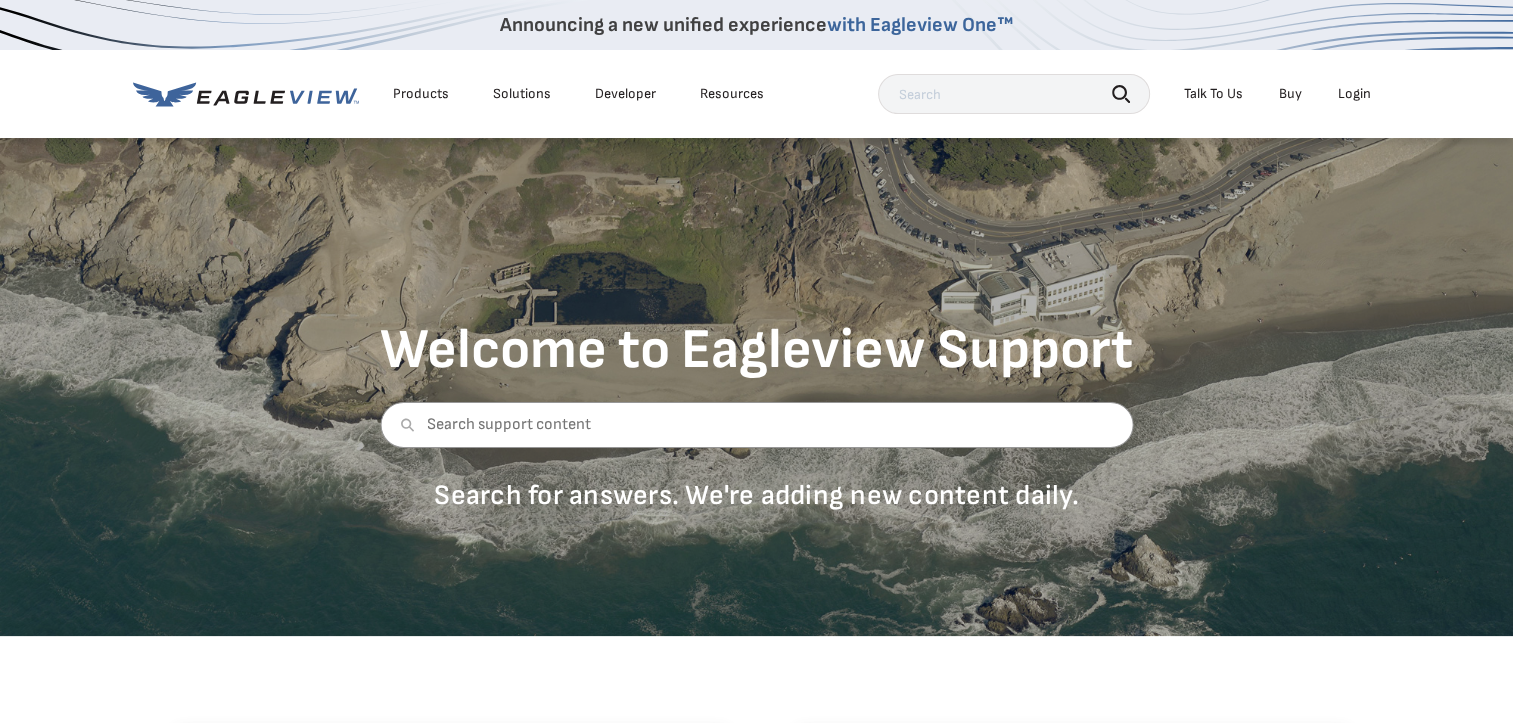 click on "Talk To Us" at bounding box center [1213, 94] 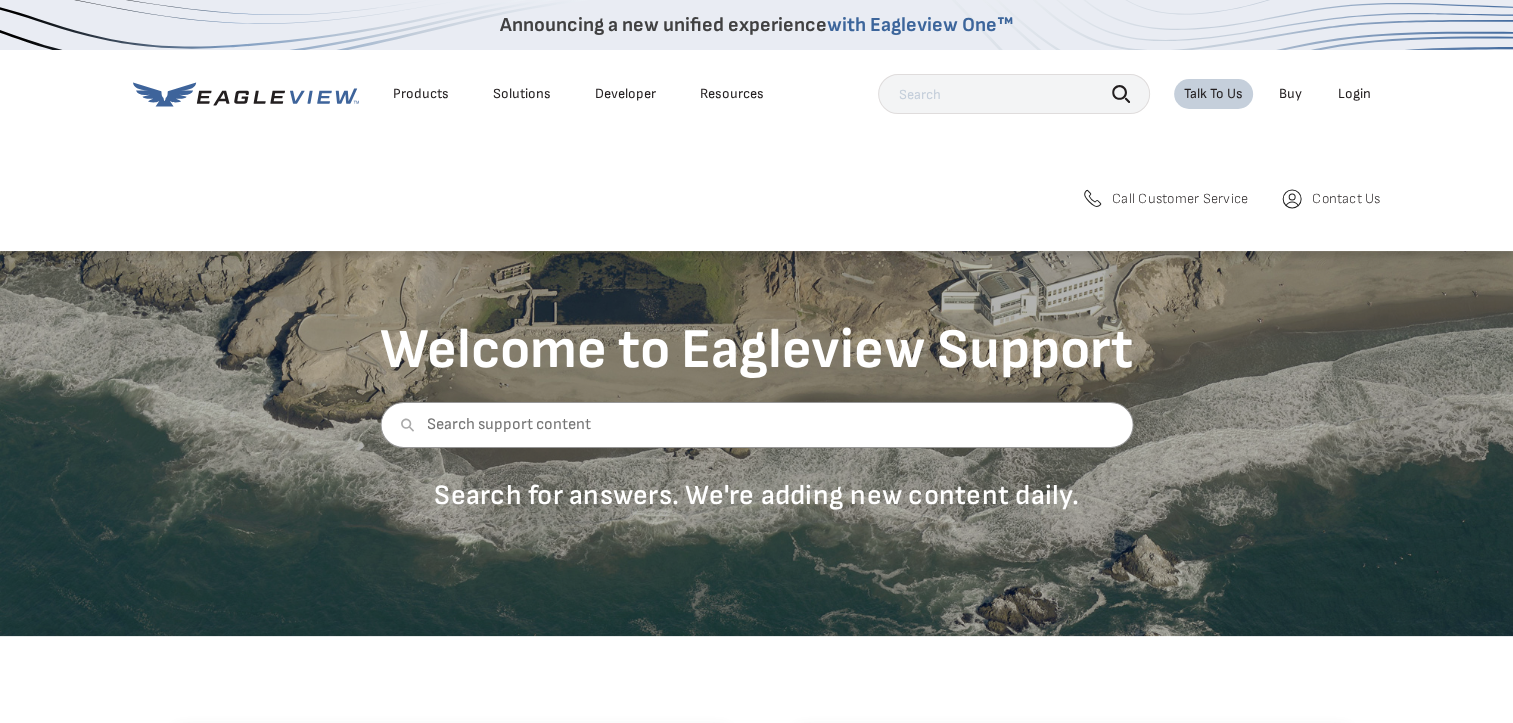 click 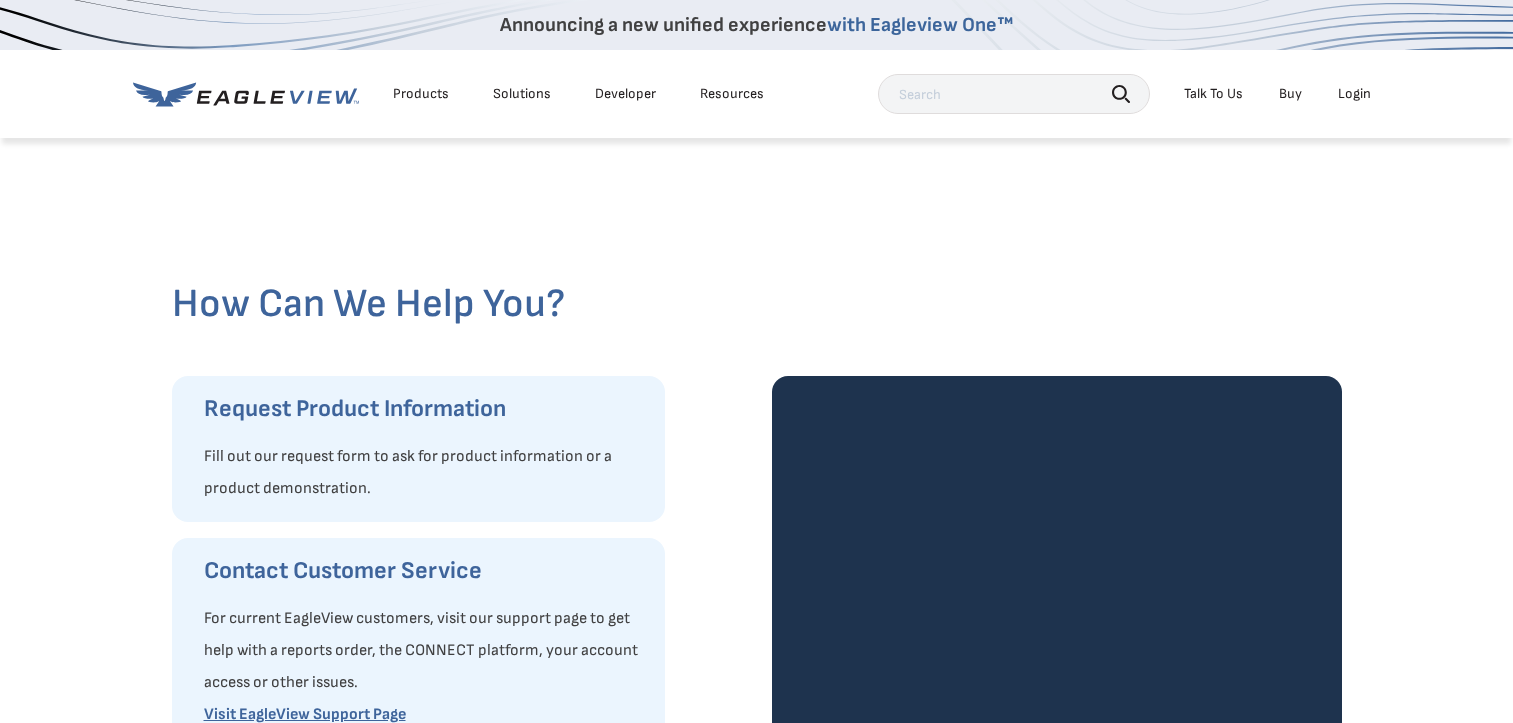 scroll, scrollTop: 0, scrollLeft: 0, axis: both 